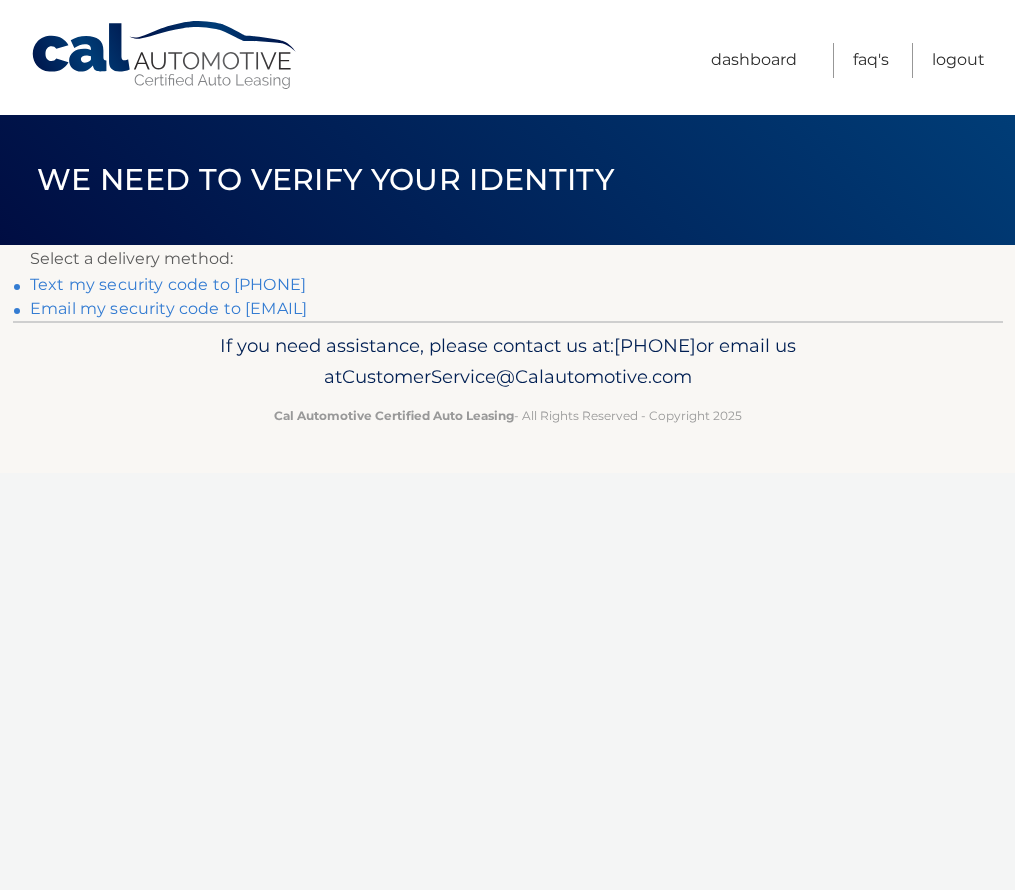 scroll, scrollTop: 0, scrollLeft: 0, axis: both 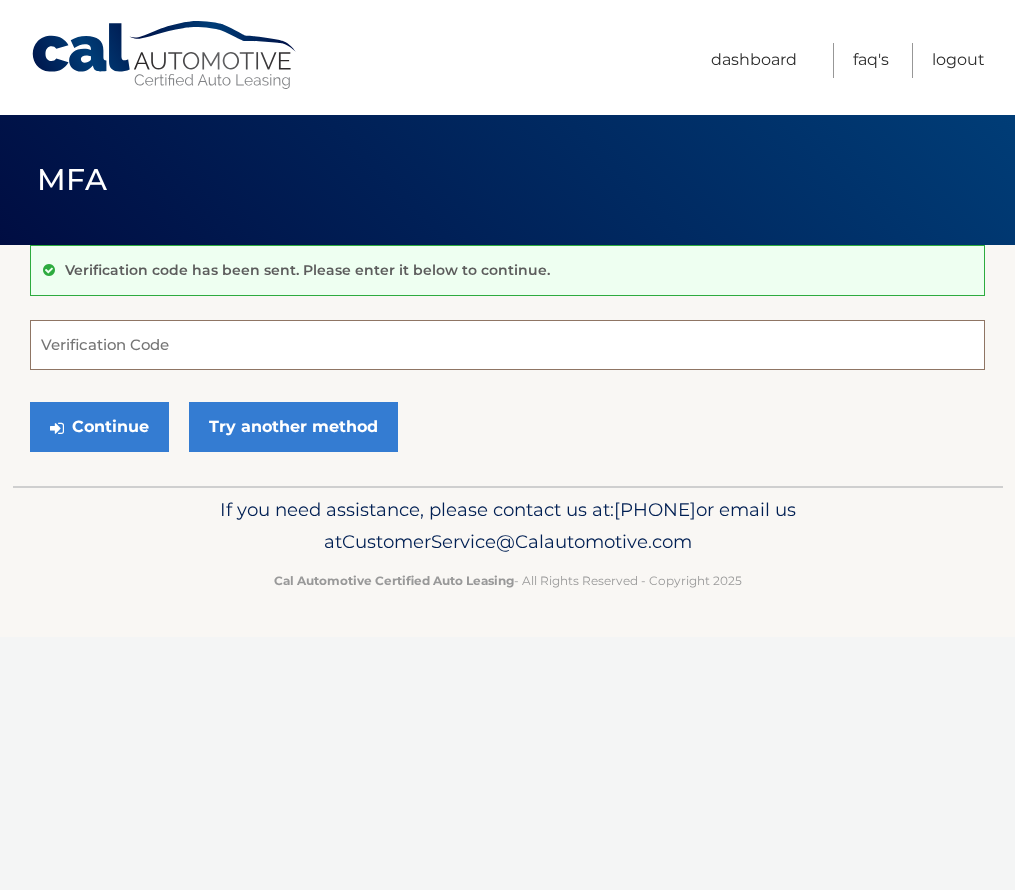 click on "Verification Code" at bounding box center (507, 345) 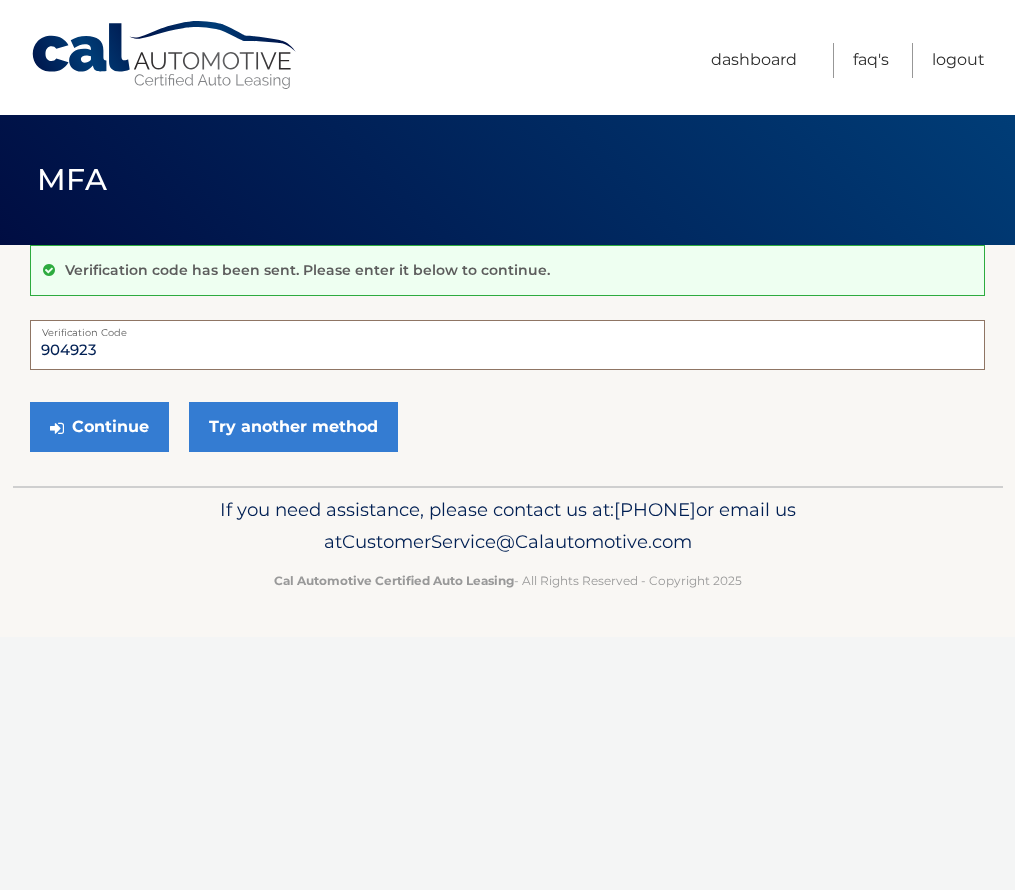 type on "904923" 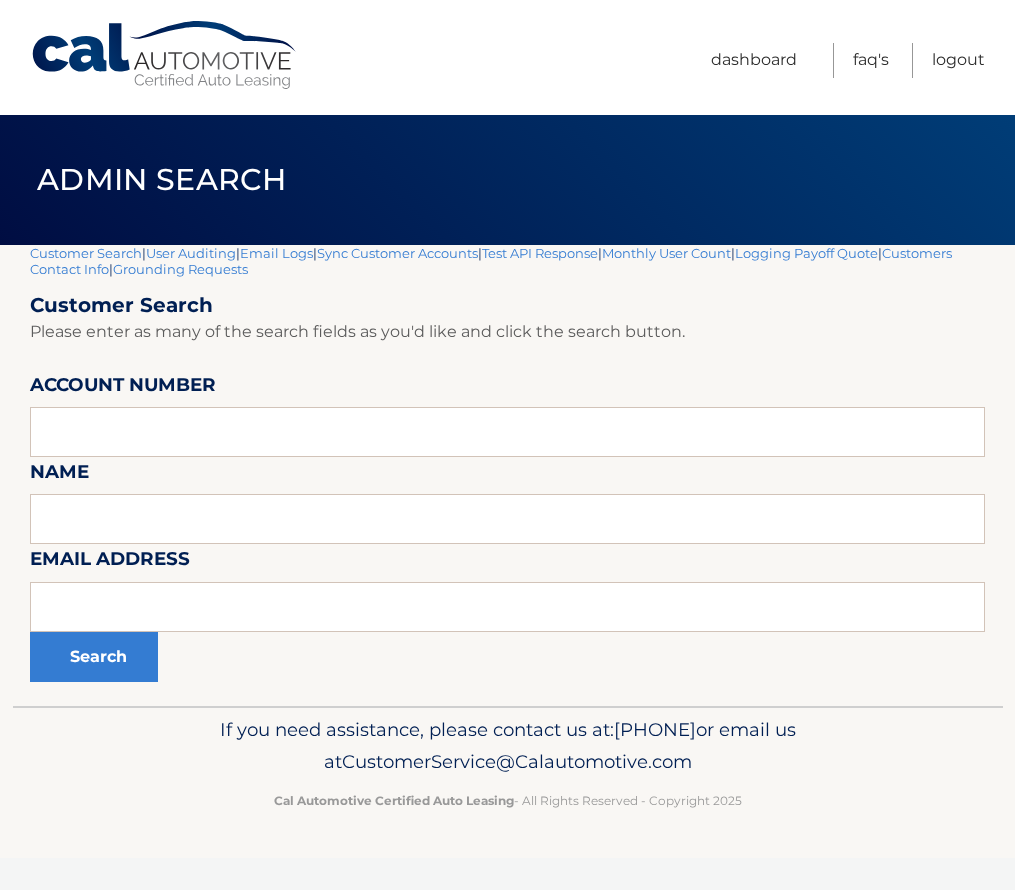 scroll, scrollTop: 0, scrollLeft: 0, axis: both 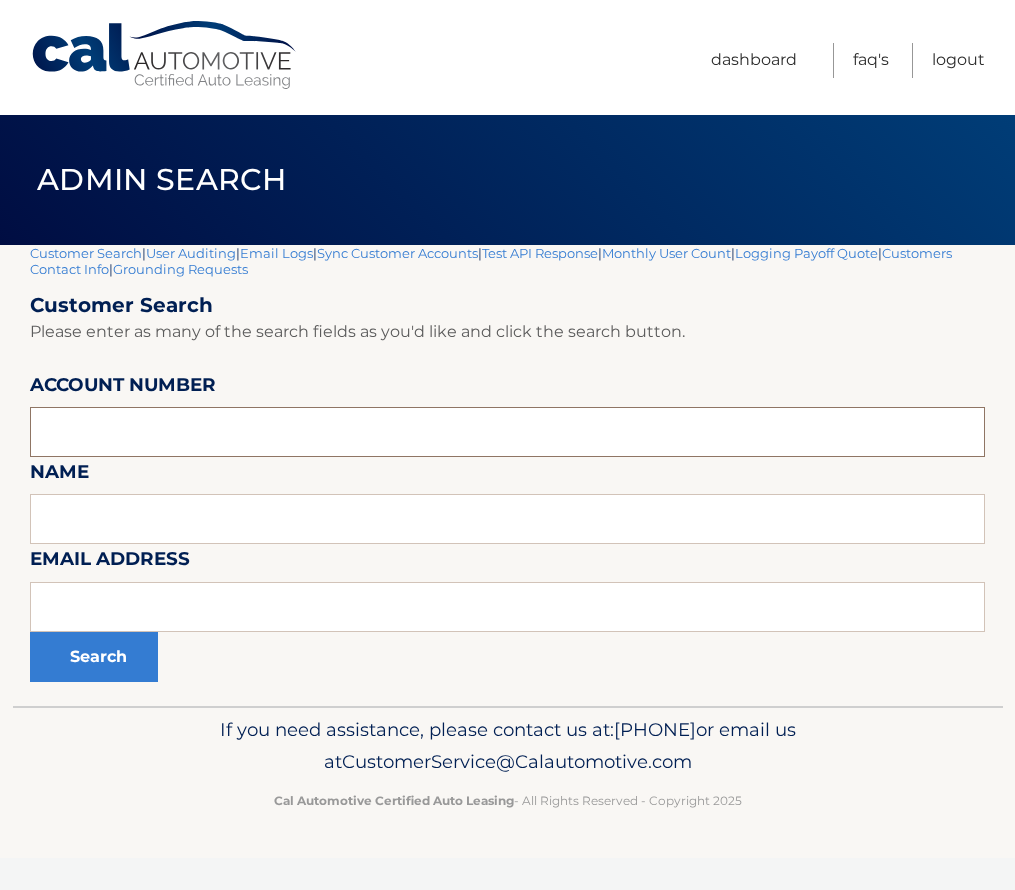 click at bounding box center (507, 432) 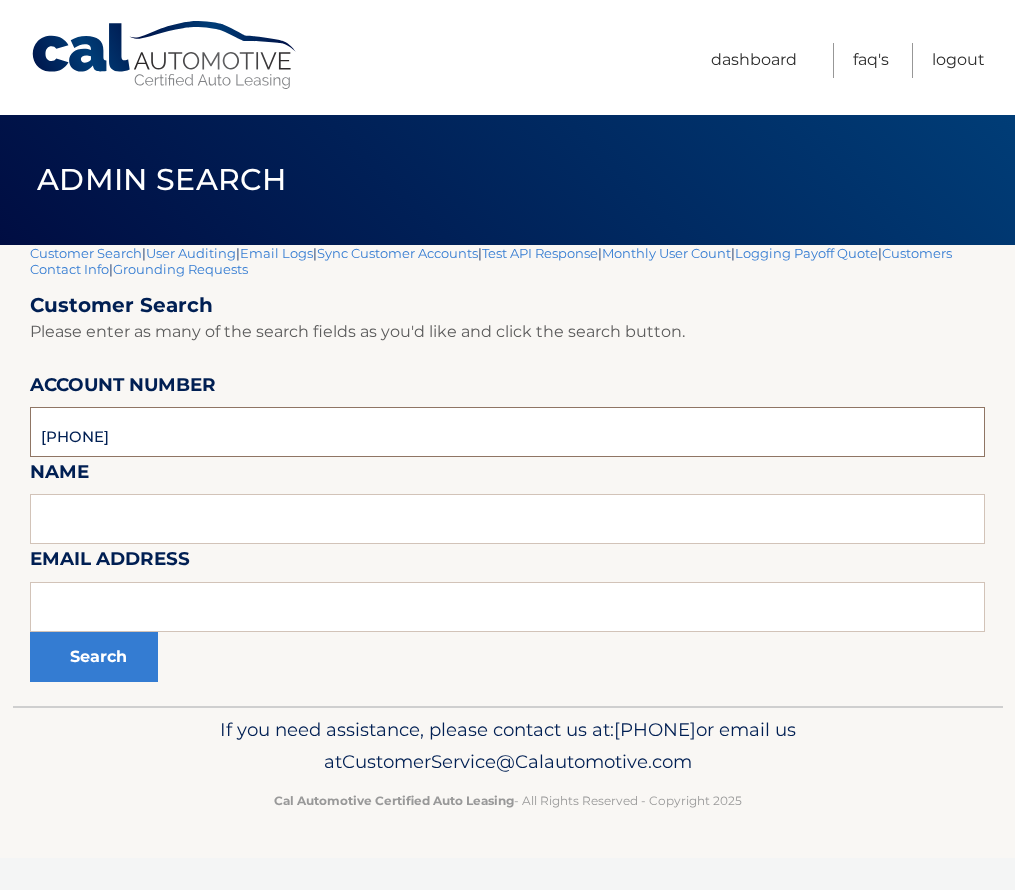 type on "44455950658" 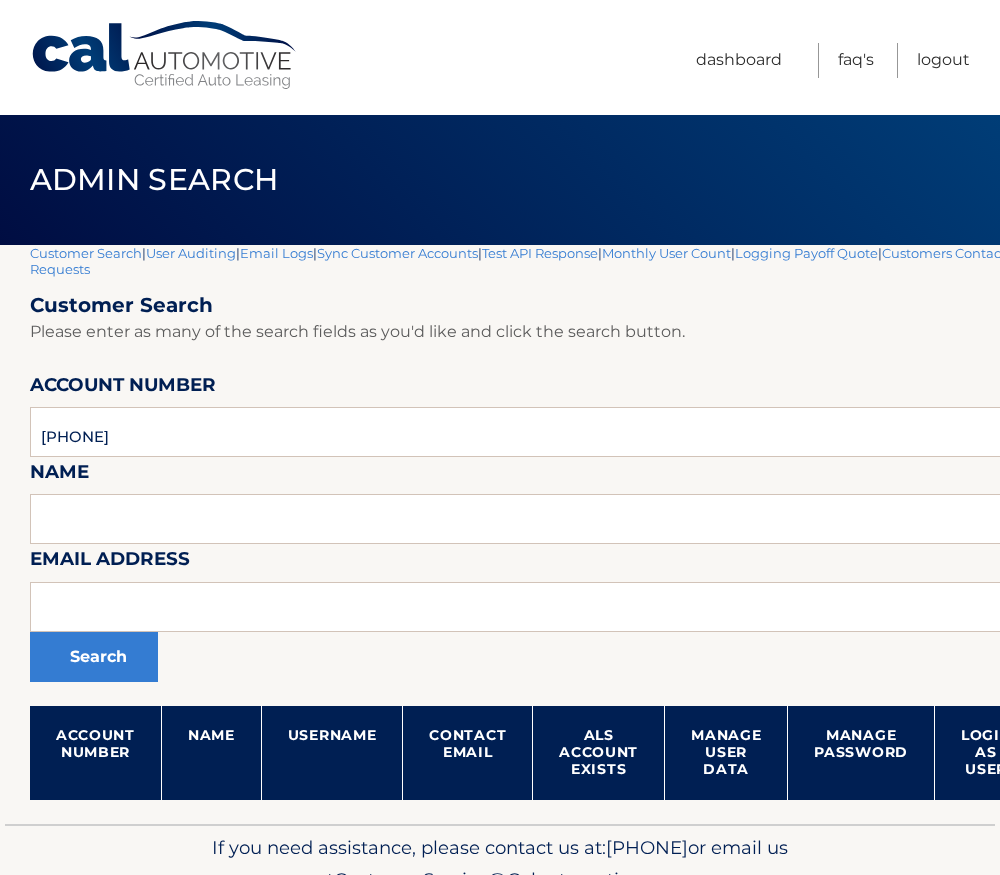 scroll, scrollTop: 0, scrollLeft: 0, axis: both 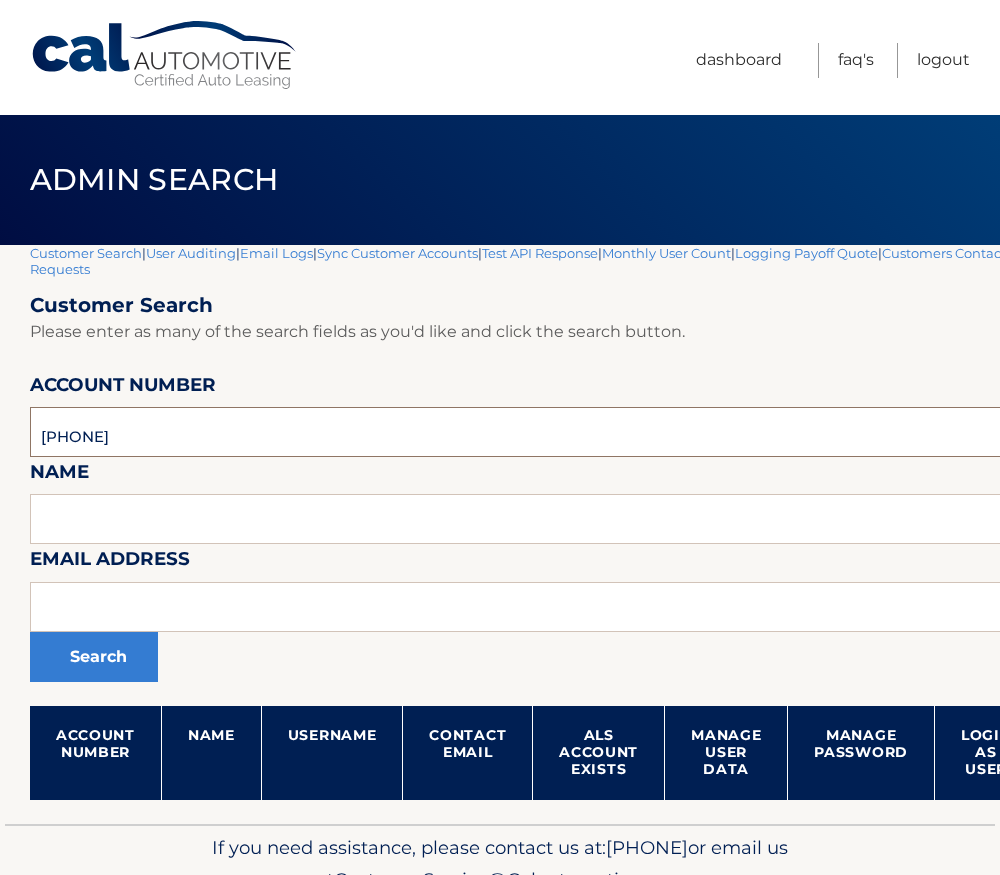 click on "44455950658" at bounding box center [590, 432] 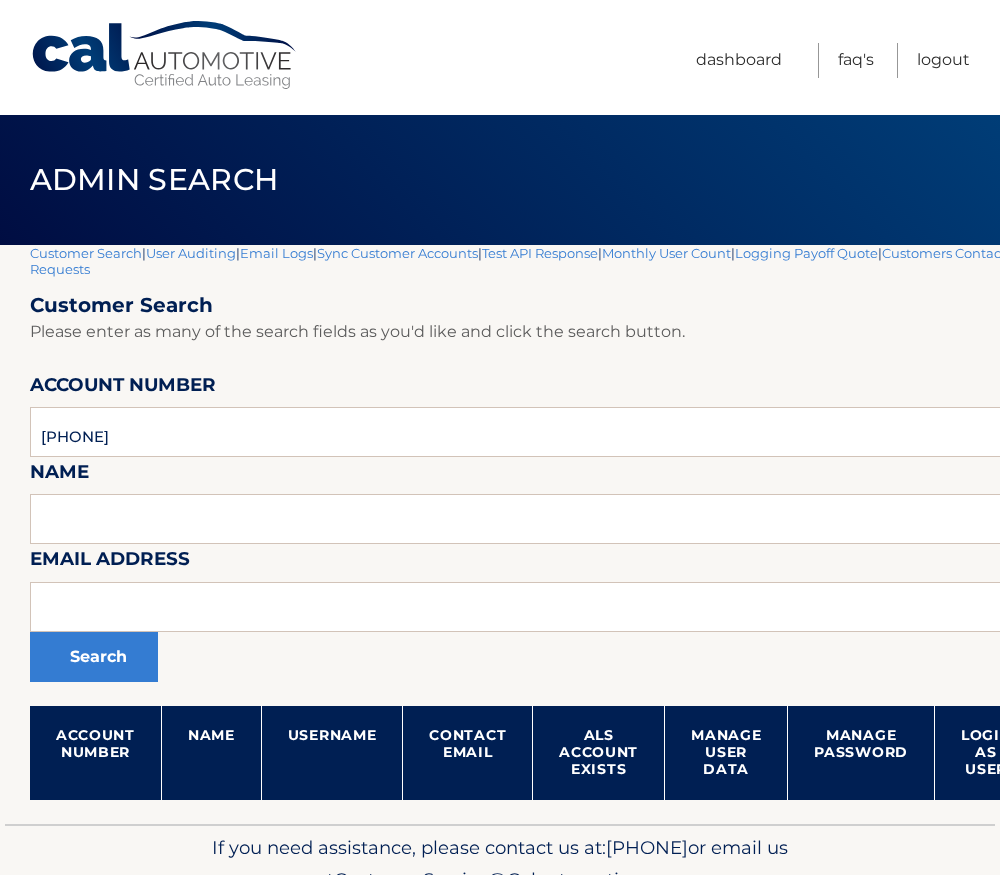 scroll, scrollTop: 0, scrollLeft: 0, axis: both 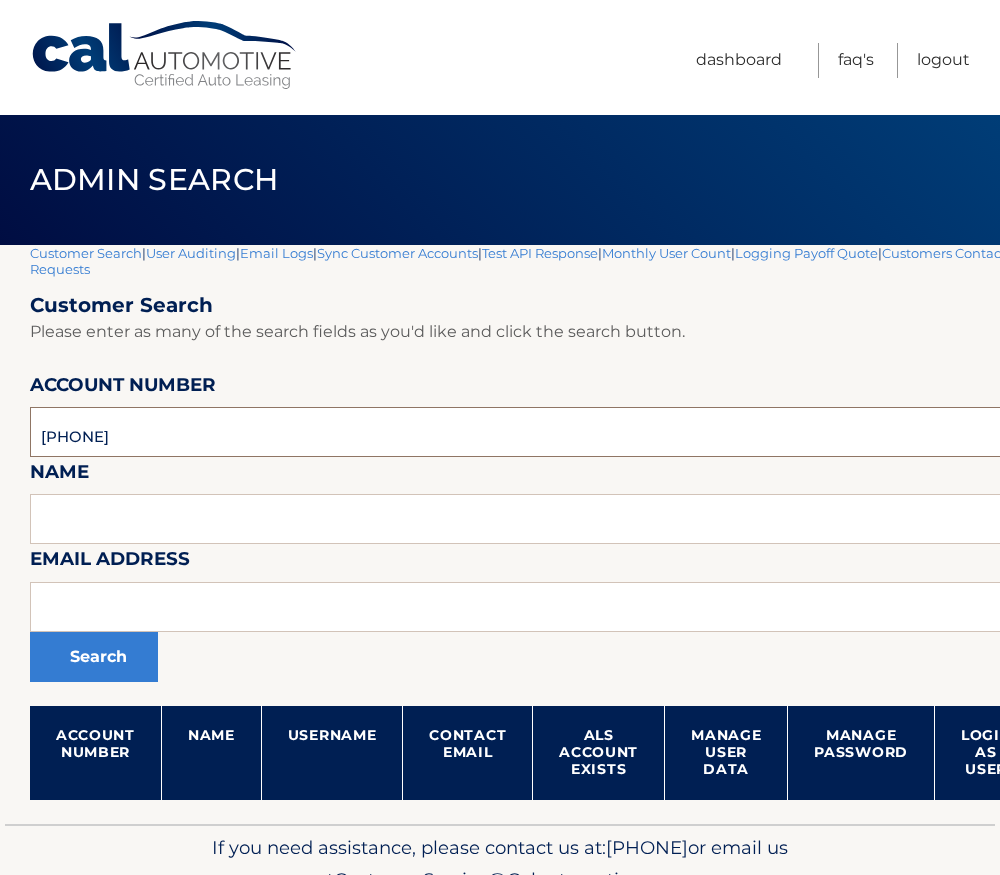 click on "[PHONE]" at bounding box center [590, 432] 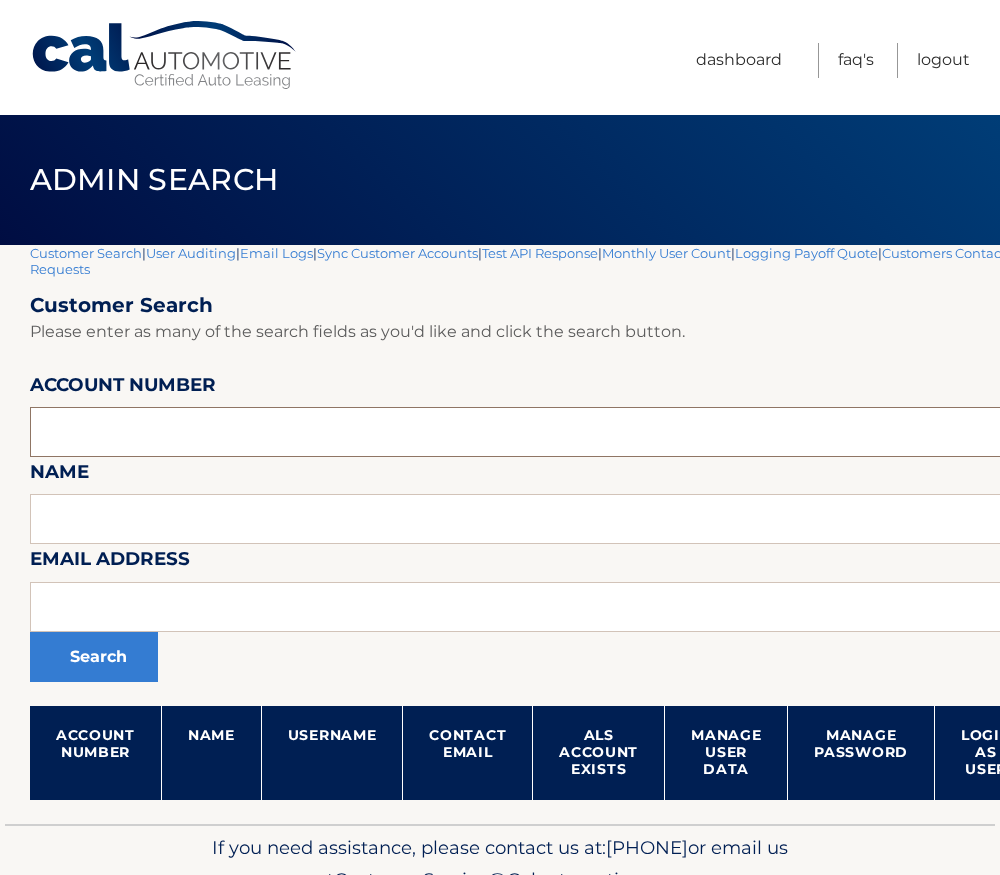 type 